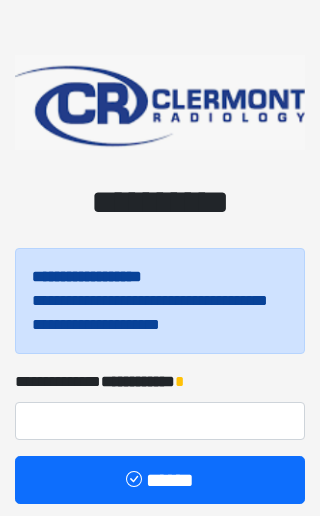 scroll, scrollTop: 0, scrollLeft: 0, axis: both 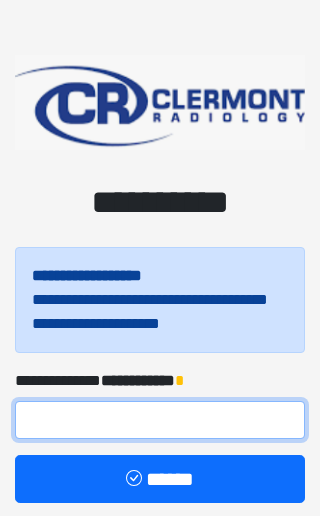 click at bounding box center [160, 420] 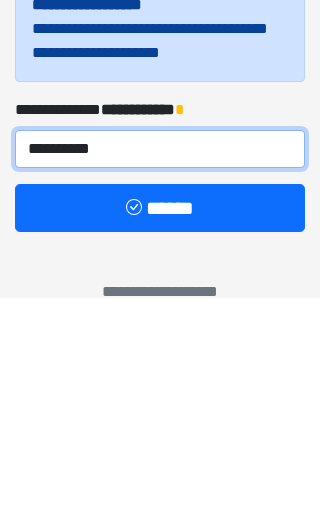 type on "**********" 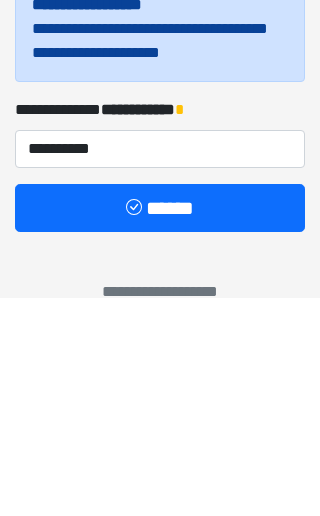 click on "******" at bounding box center [160, 427] 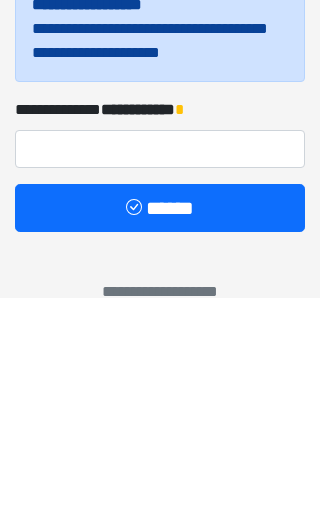 scroll, scrollTop: 90, scrollLeft: 0, axis: vertical 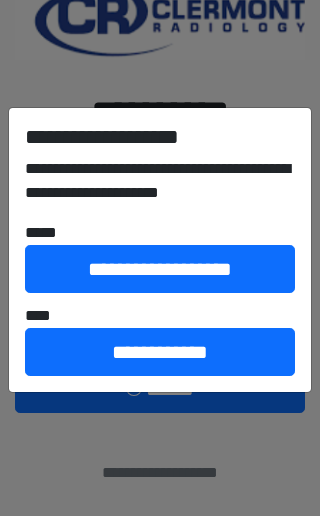click on "**********" at bounding box center (160, 352) 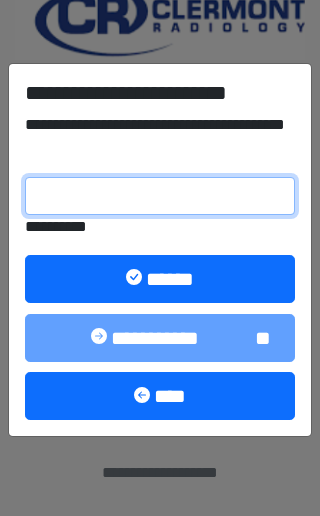 click on "**********" at bounding box center (160, 196) 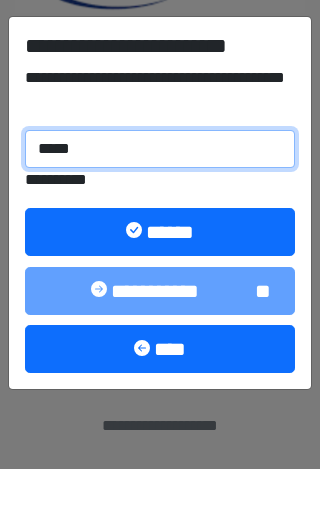 type on "******" 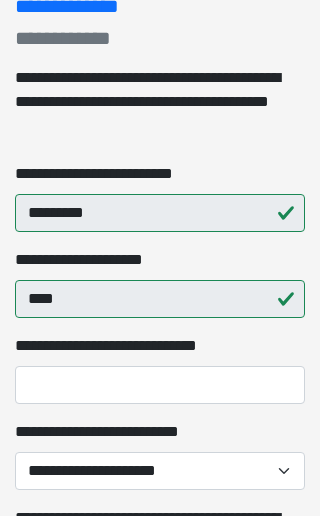 scroll, scrollTop: 287, scrollLeft: 0, axis: vertical 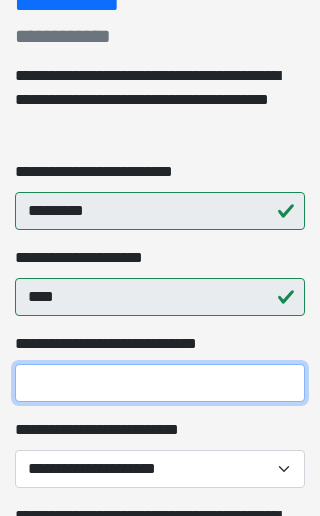click on "**********" at bounding box center [160, 383] 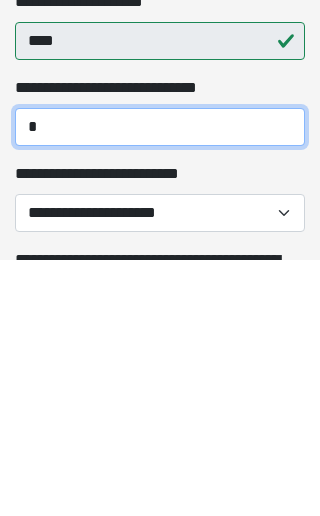 type on "*" 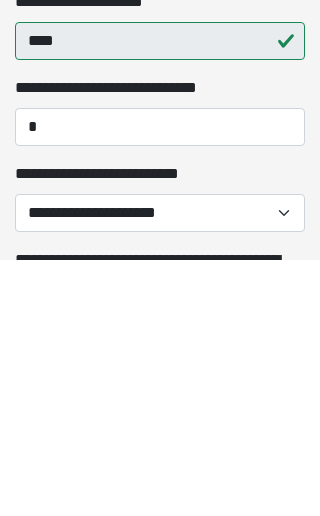 scroll, scrollTop: 543, scrollLeft: 0, axis: vertical 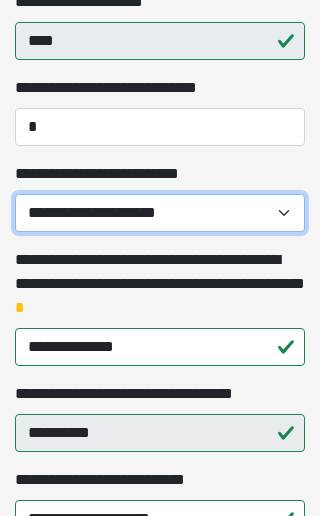 click on "**********" at bounding box center [160, 213] 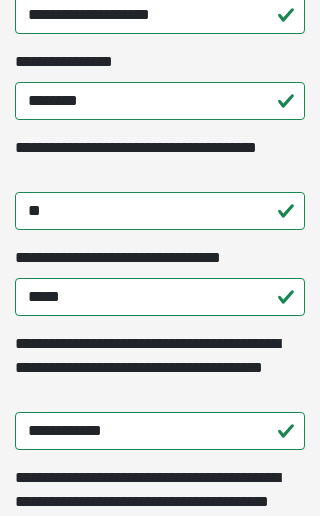 scroll, scrollTop: 1051, scrollLeft: 0, axis: vertical 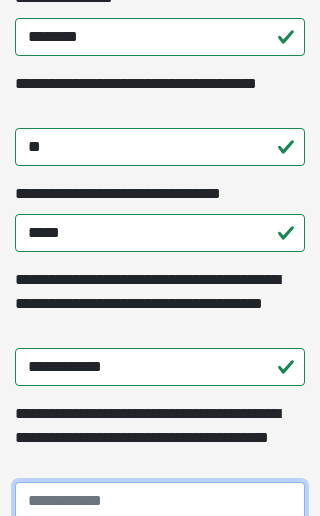 click on "**********" at bounding box center [160, 501] 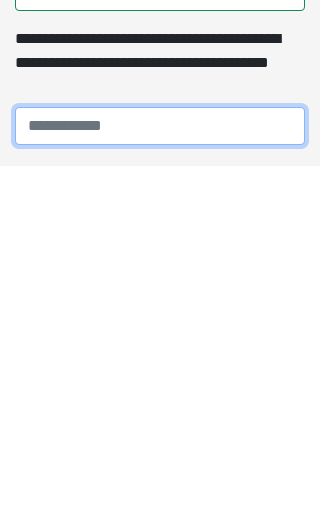 click on "**********" at bounding box center [160, 476] 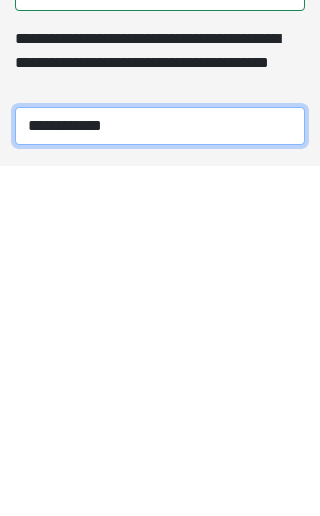 type on "**********" 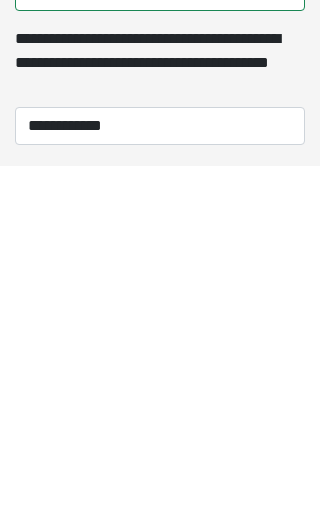 scroll, scrollTop: 1486, scrollLeft: 0, axis: vertical 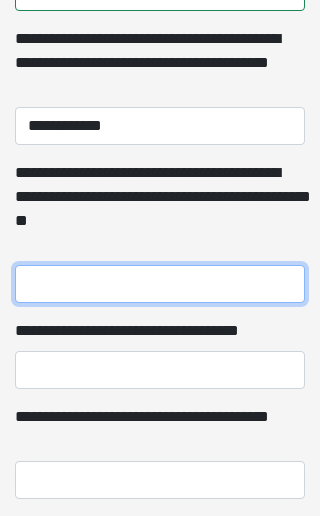 click on "**********" at bounding box center [160, 284] 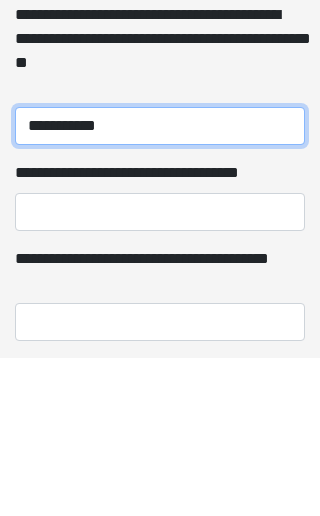 type on "**********" 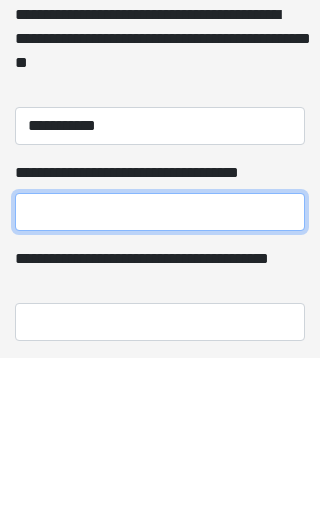 click on "**********" at bounding box center [160, 370] 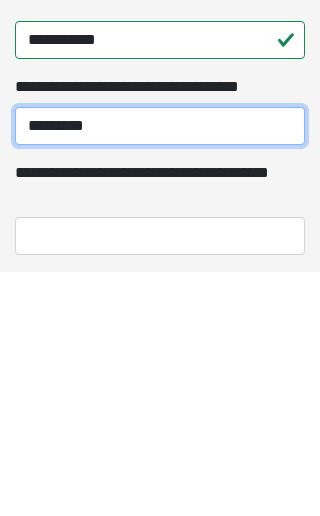 type on "********" 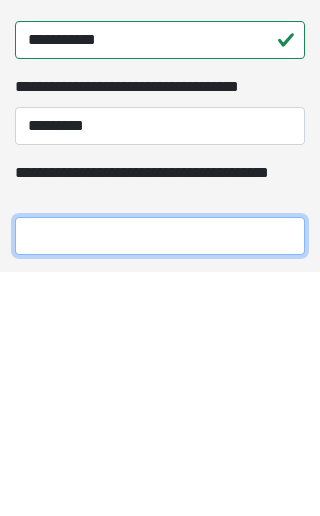 click on "**********" at bounding box center (160, 480) 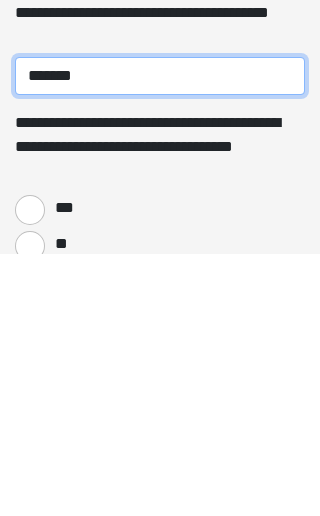 type on "******" 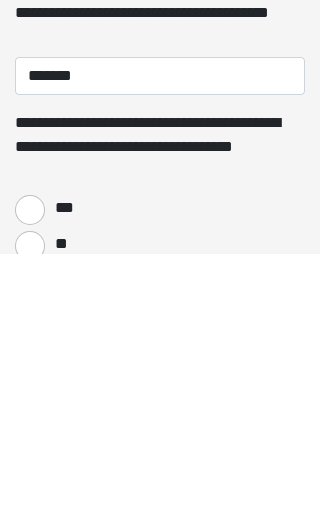 click on "***" at bounding box center [30, 473] 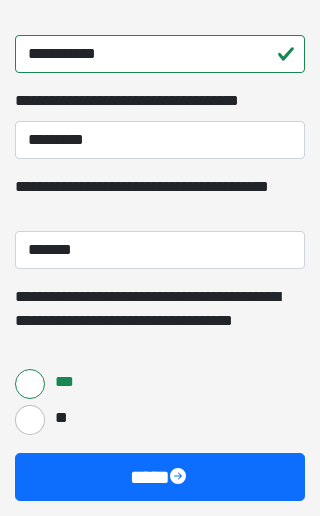 click on "****" at bounding box center (160, 477) 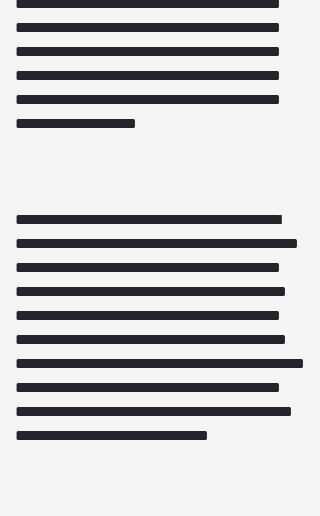 click on "**********" at bounding box center (160, -867) 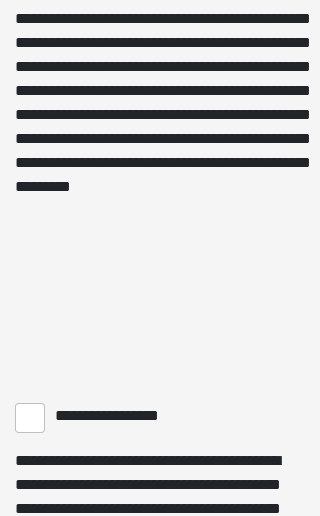scroll, scrollTop: 2094, scrollLeft: 0, axis: vertical 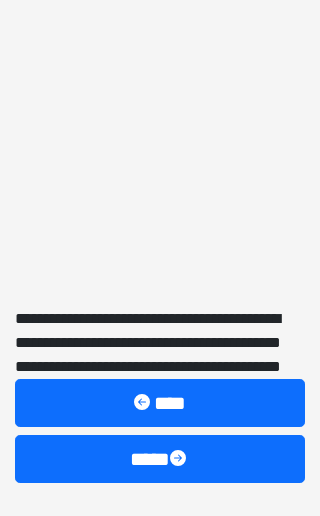 click on "****" at bounding box center [160, 459] 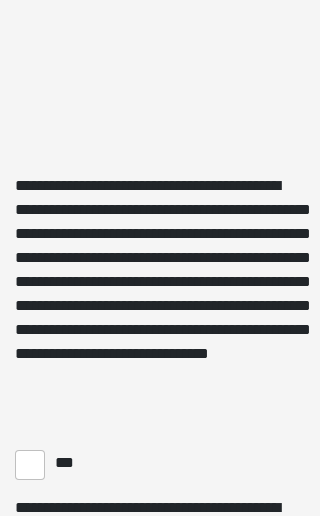 scroll, scrollTop: 6226, scrollLeft: 0, axis: vertical 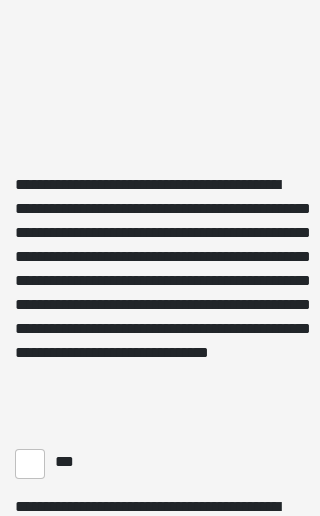 click on "***" at bounding box center (30, 464) 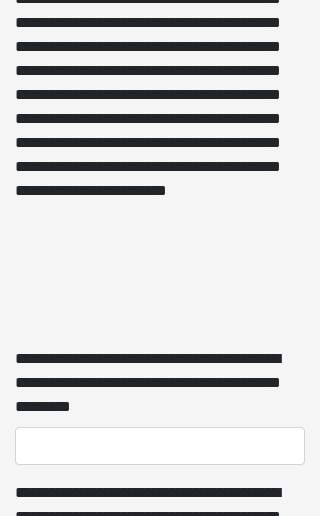 scroll, scrollTop: 6999, scrollLeft: 0, axis: vertical 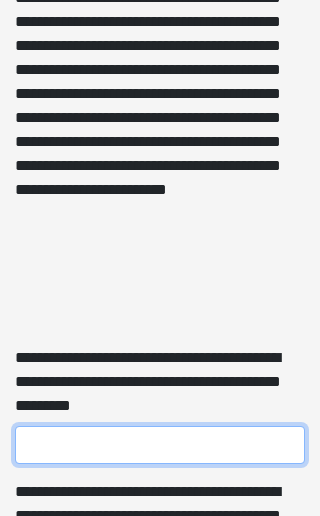click on "**********" at bounding box center (160, 445) 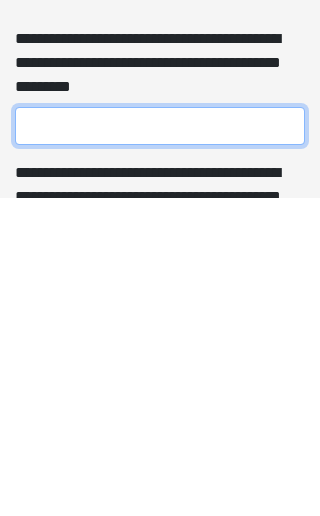 type on "*" 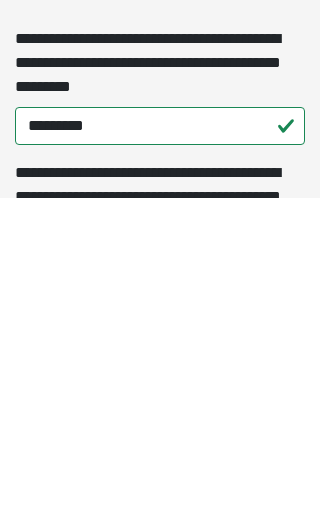 scroll, scrollTop: 7318, scrollLeft: 0, axis: vertical 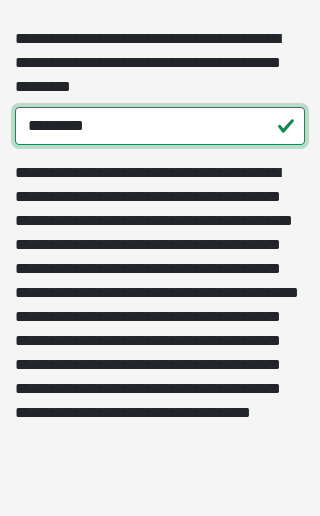 click on "*********" at bounding box center (160, 126) 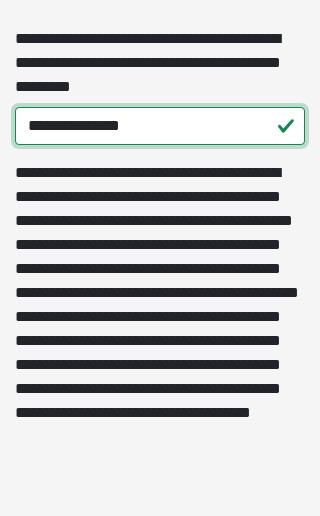 type on "**********" 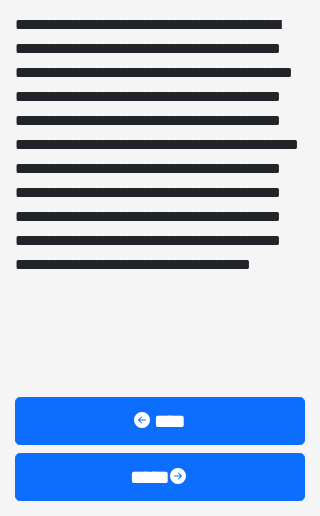 scroll, scrollTop: 7466, scrollLeft: 0, axis: vertical 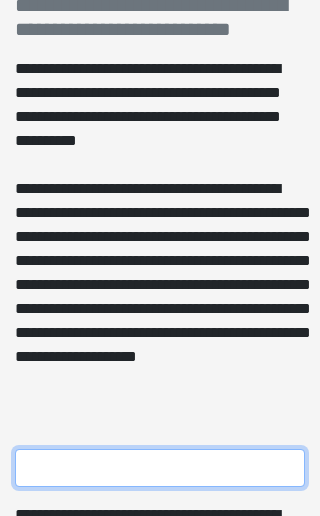 click on "**********" at bounding box center (160, 468) 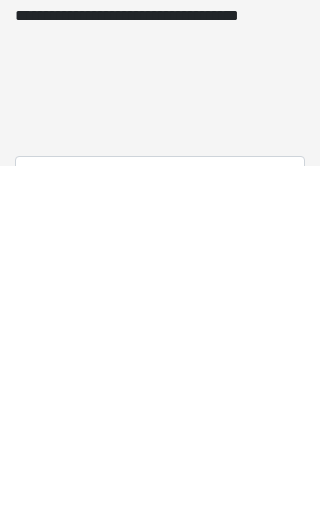 scroll, scrollTop: 780, scrollLeft: 0, axis: vertical 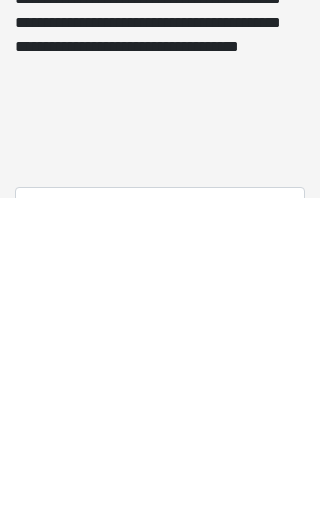 type on "**********" 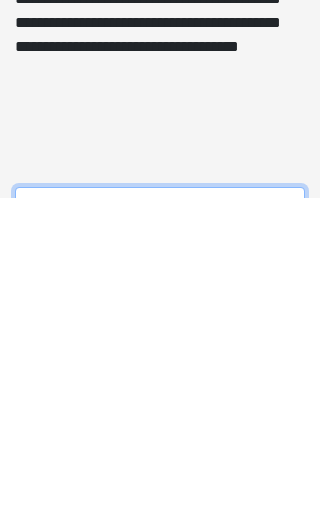 click on "**********" at bounding box center [160, 524] 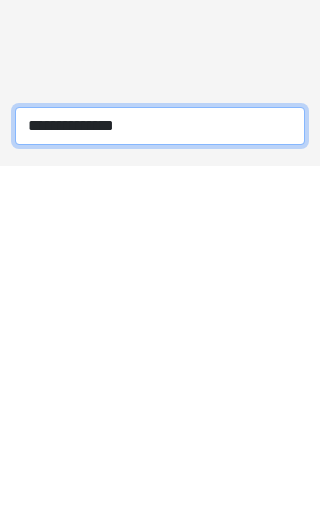 type on "**********" 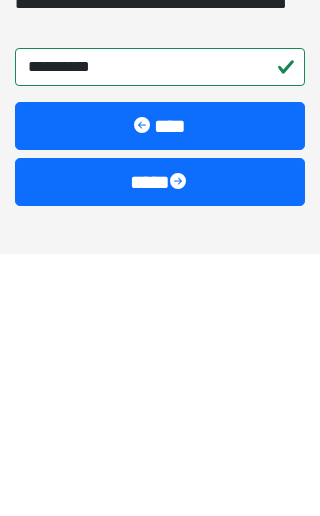 scroll, scrollTop: 1309, scrollLeft: 0, axis: vertical 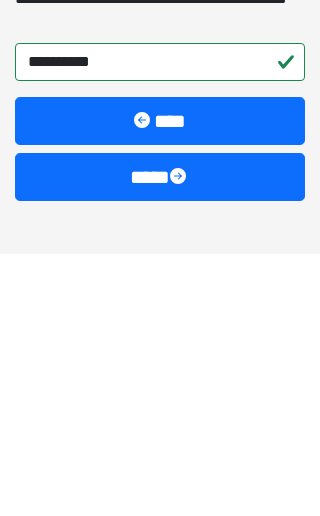 click at bounding box center [180, 441] 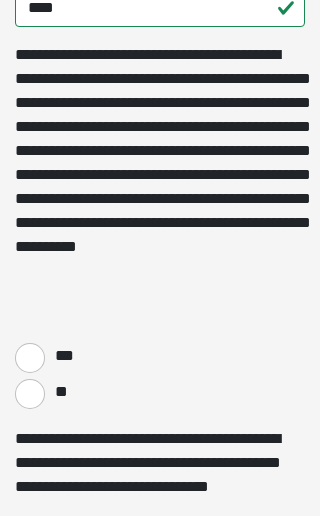 scroll, scrollTop: 600, scrollLeft: 0, axis: vertical 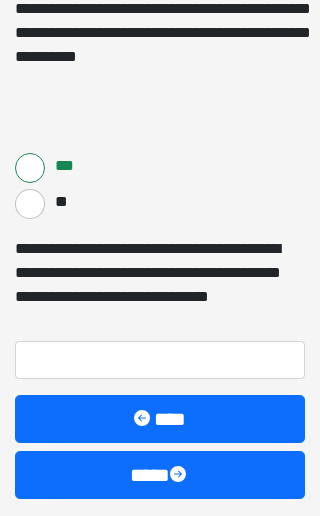 click on "****" at bounding box center (160, 475) 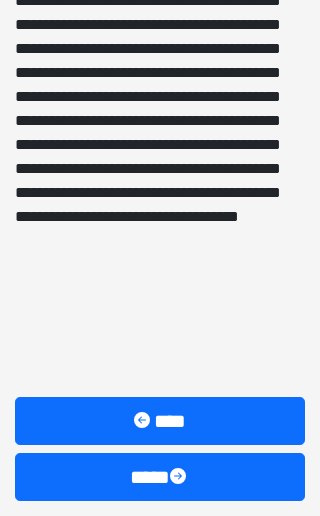 scroll, scrollTop: 969, scrollLeft: 0, axis: vertical 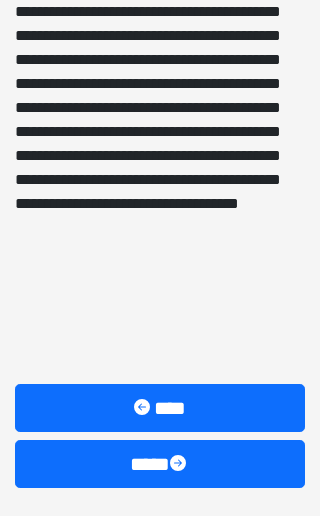 click on "****" at bounding box center (160, 464) 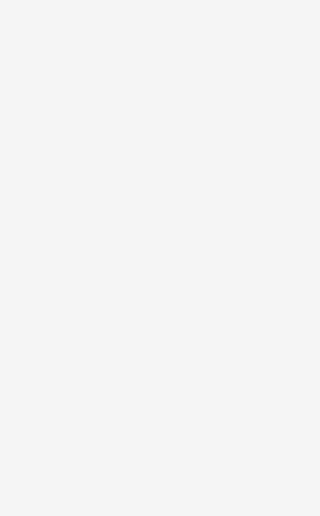 scroll, scrollTop: 256, scrollLeft: 0, axis: vertical 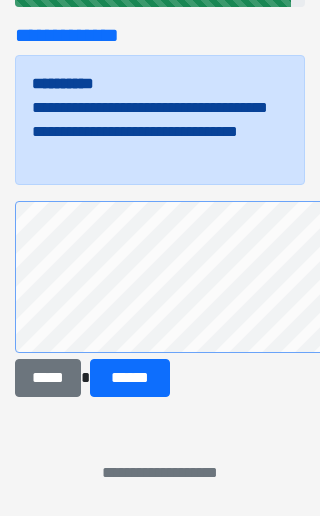 click on "******" at bounding box center [130, 378] 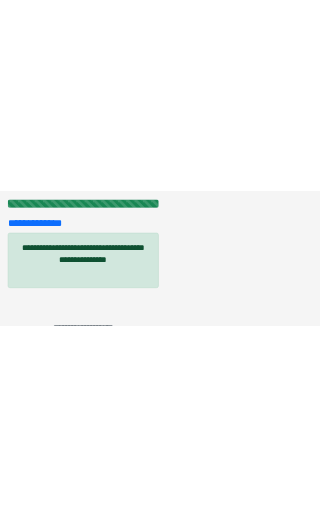 scroll, scrollTop: 20, scrollLeft: 0, axis: vertical 